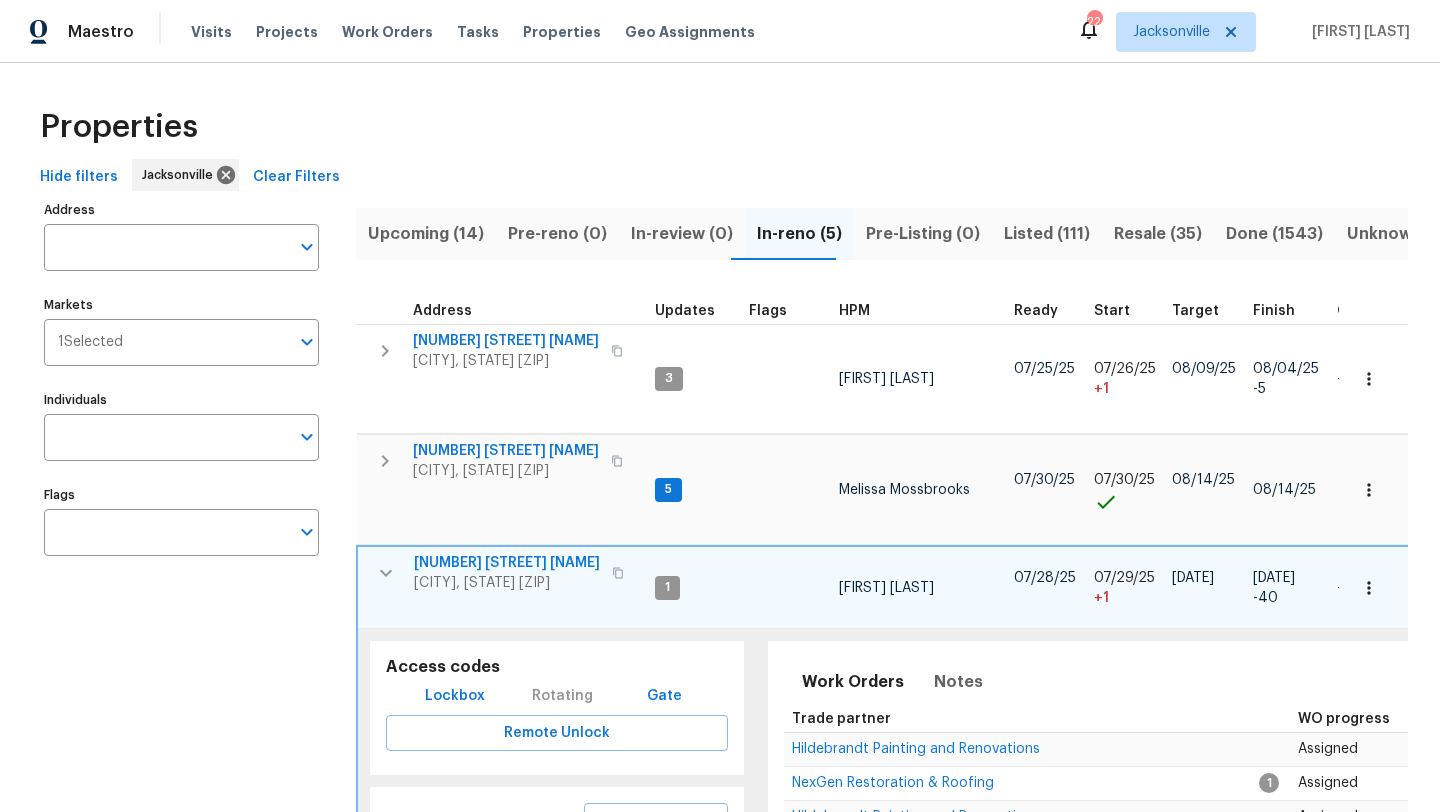 scroll, scrollTop: 0, scrollLeft: 0, axis: both 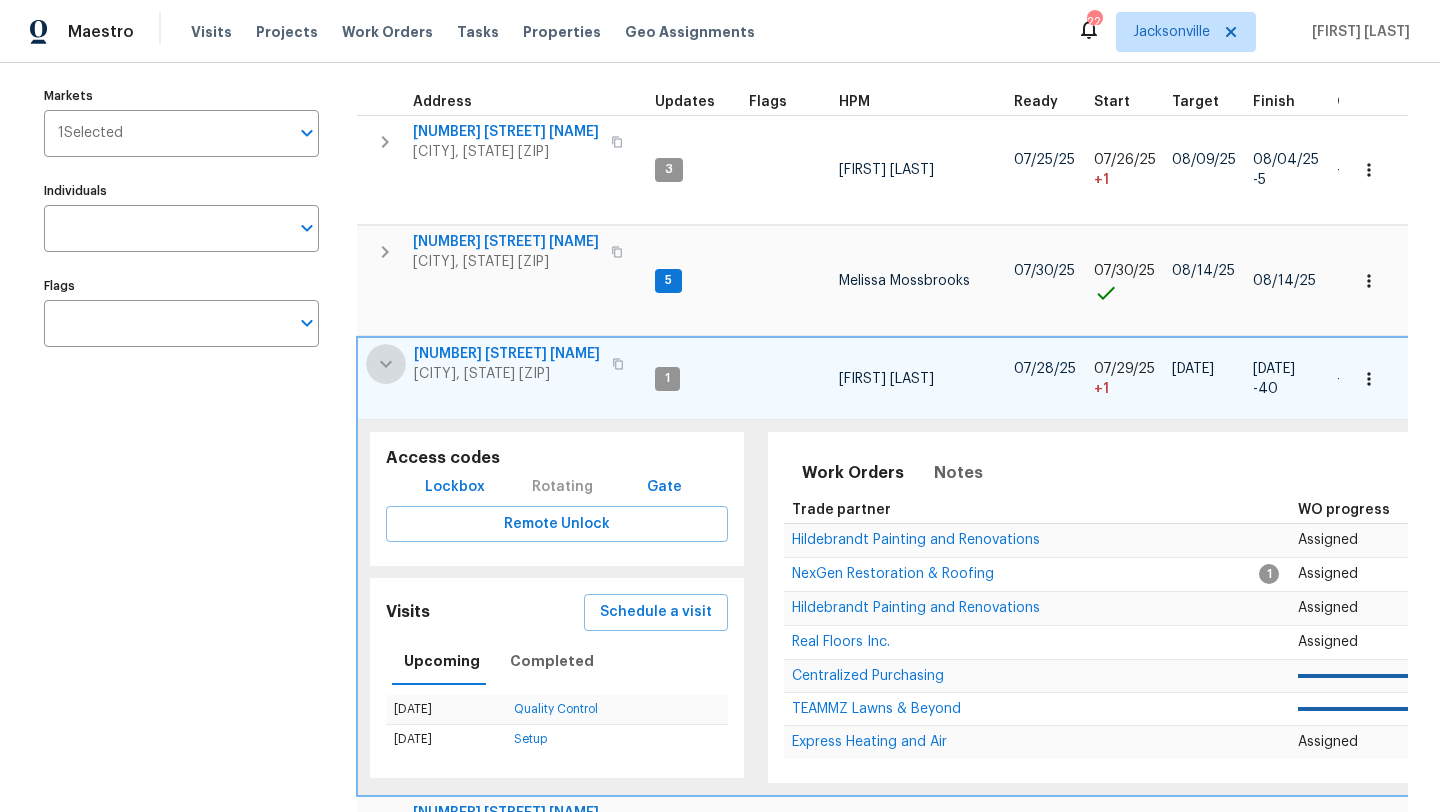 click 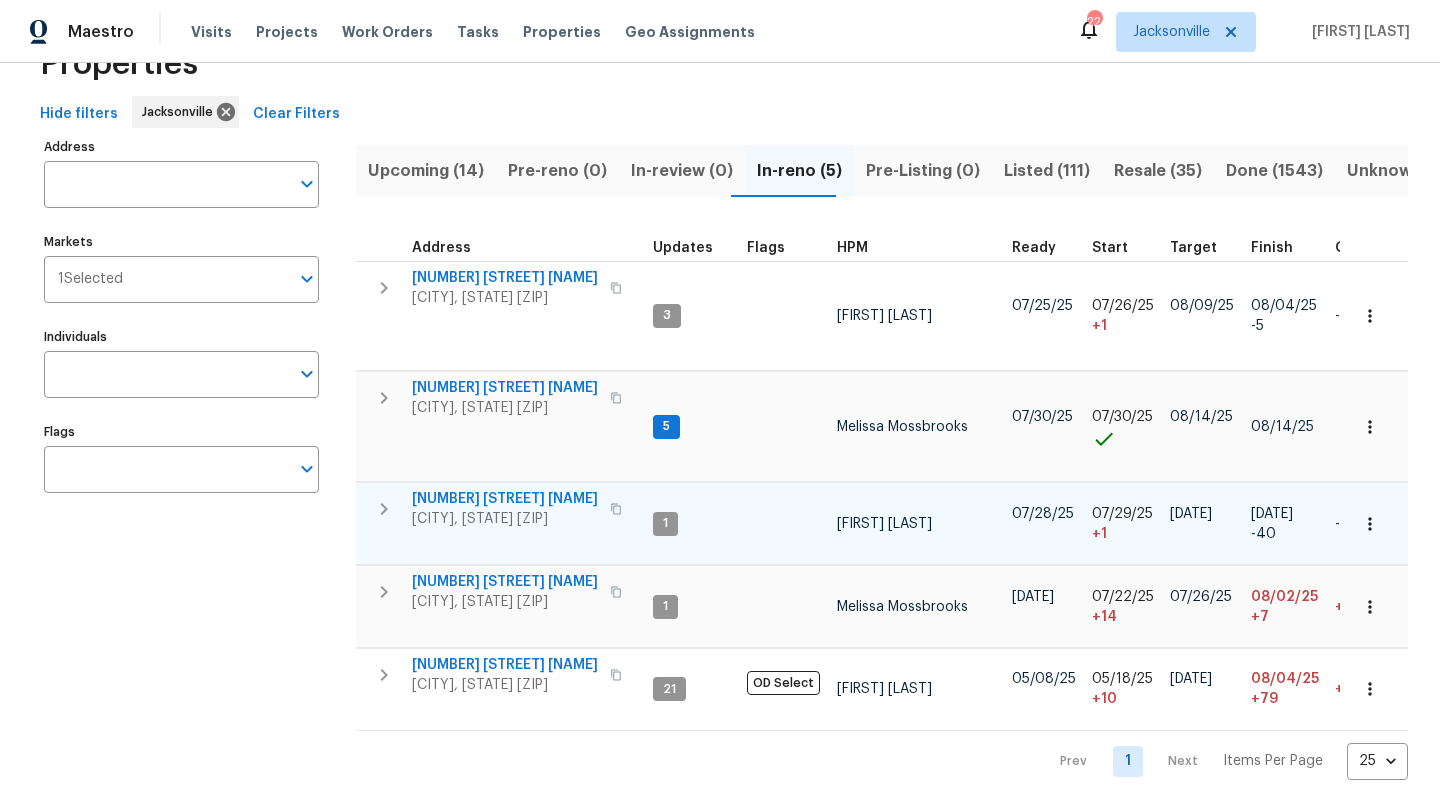 scroll, scrollTop: 63, scrollLeft: 0, axis: vertical 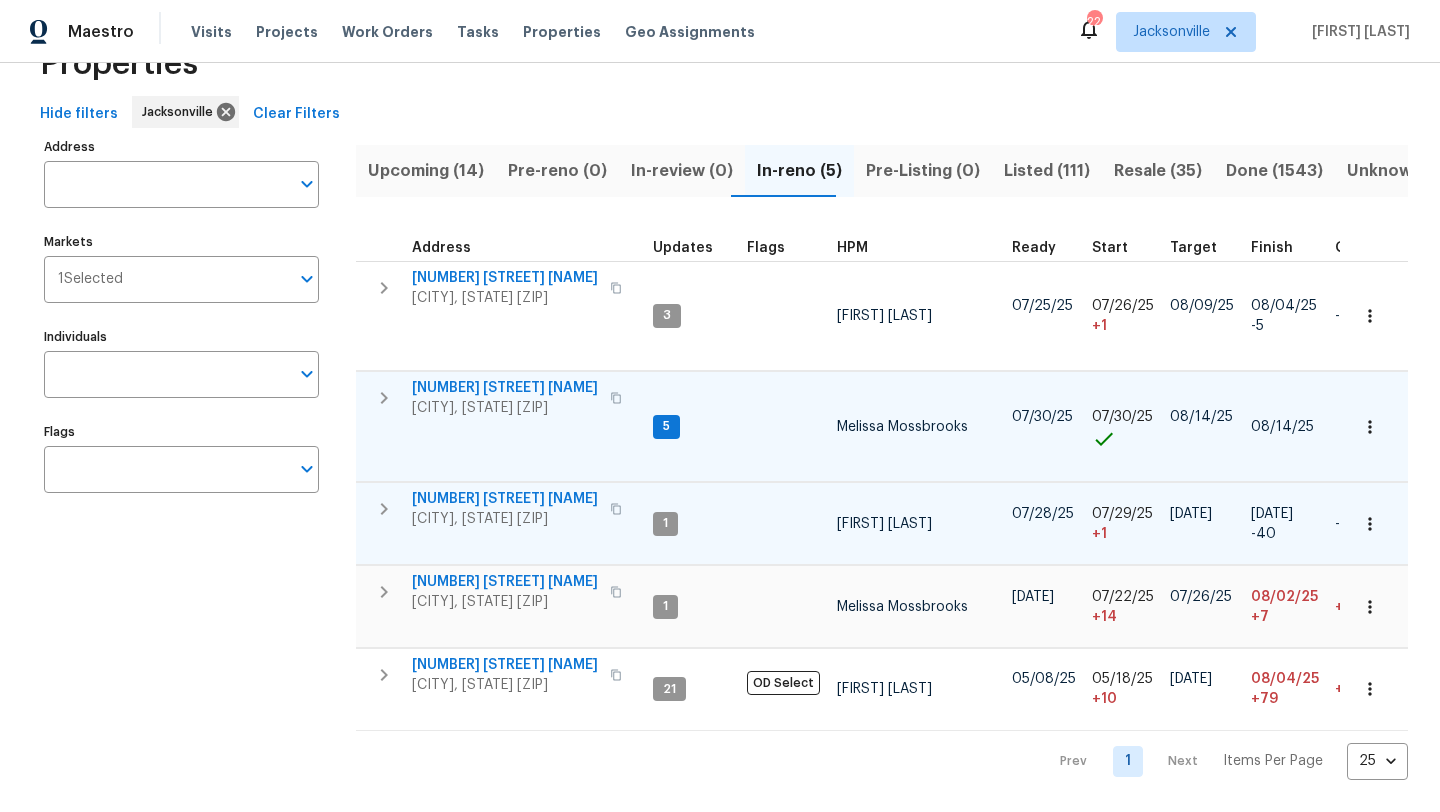 click on "11563 Oak Meadow Ln" at bounding box center (505, 388) 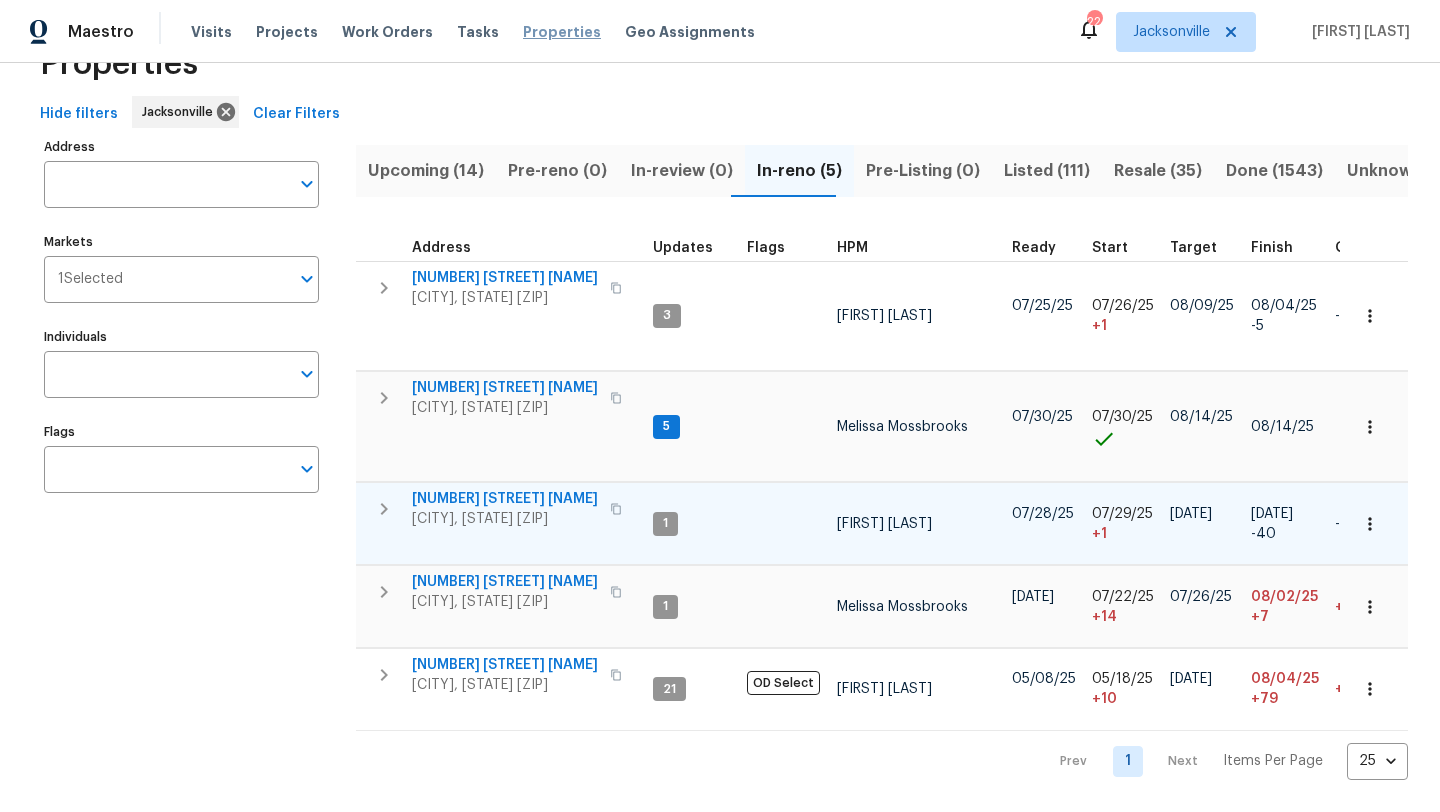 click on "Properties" at bounding box center [562, 32] 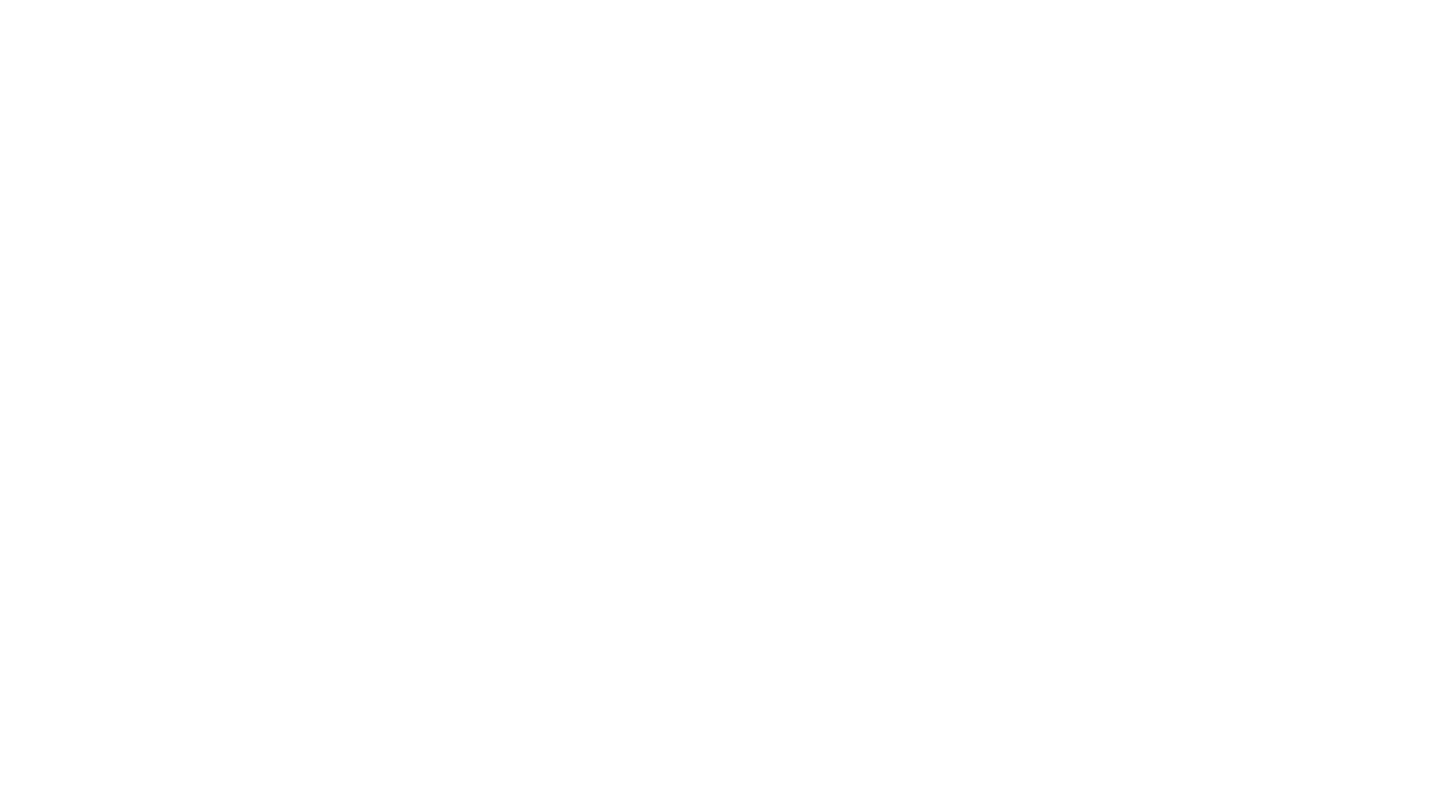 scroll, scrollTop: 0, scrollLeft: 0, axis: both 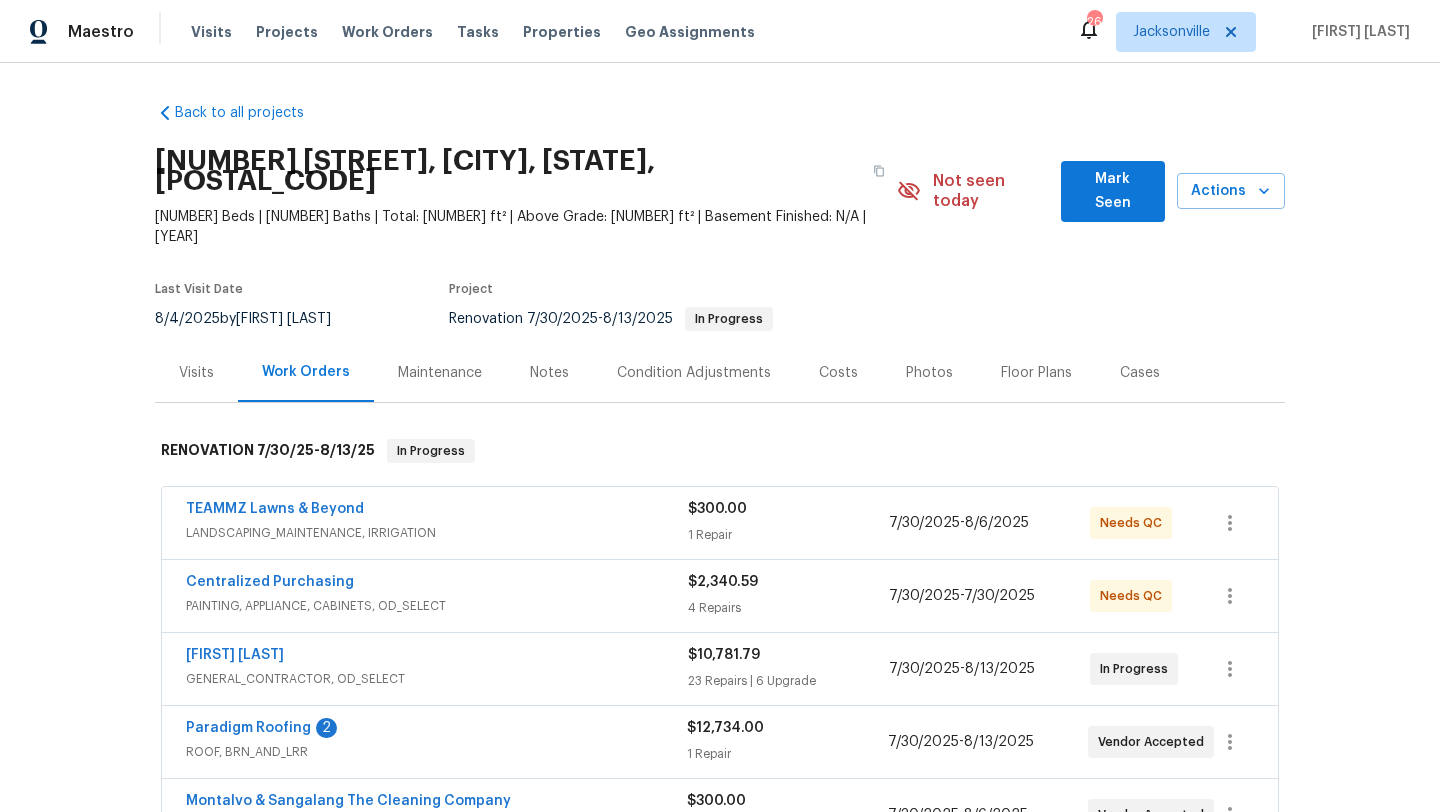 click on "Visits" at bounding box center (196, 372) 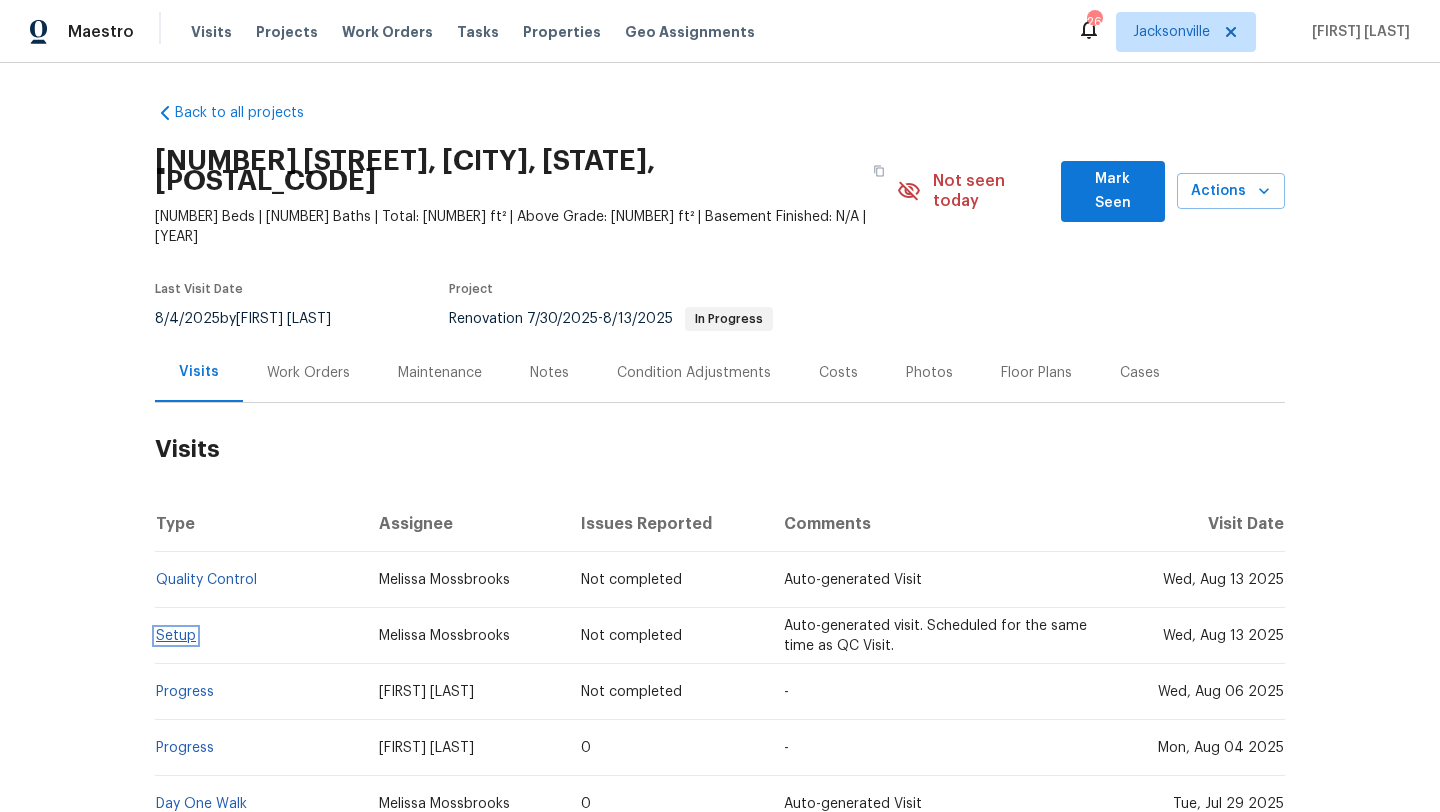 click on "Setup" at bounding box center [176, 636] 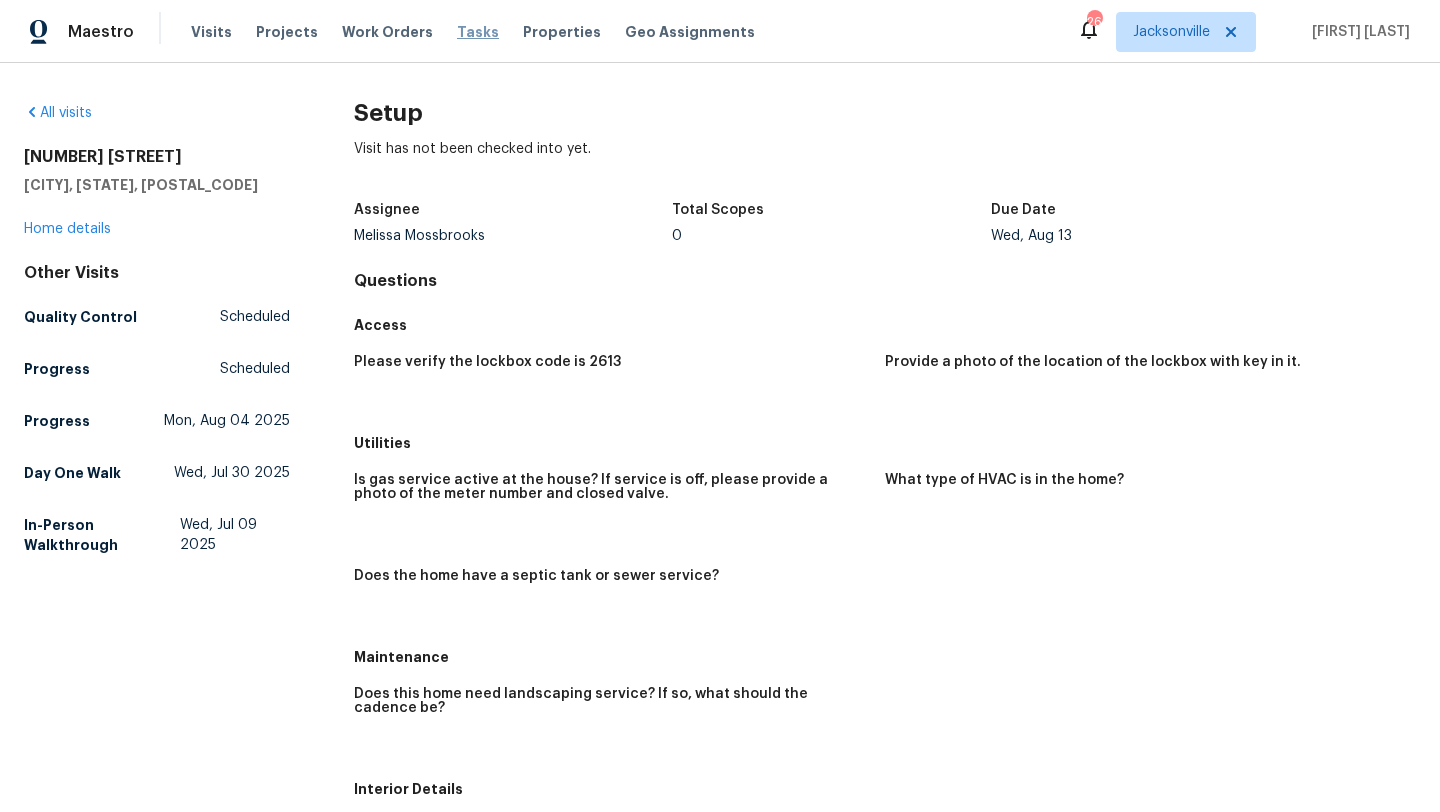 click on "Tasks" at bounding box center [478, 32] 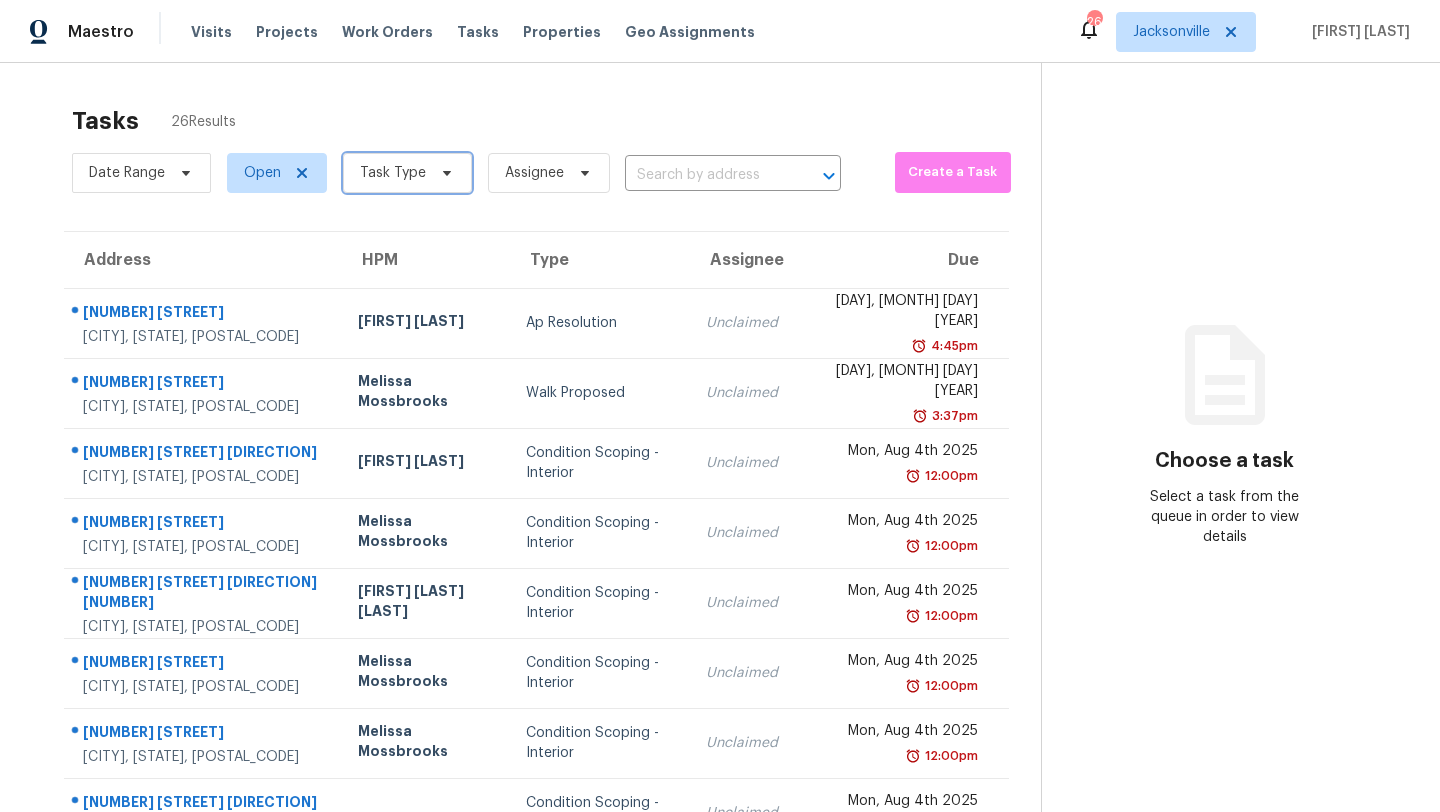 click on "Task Type" at bounding box center (407, 173) 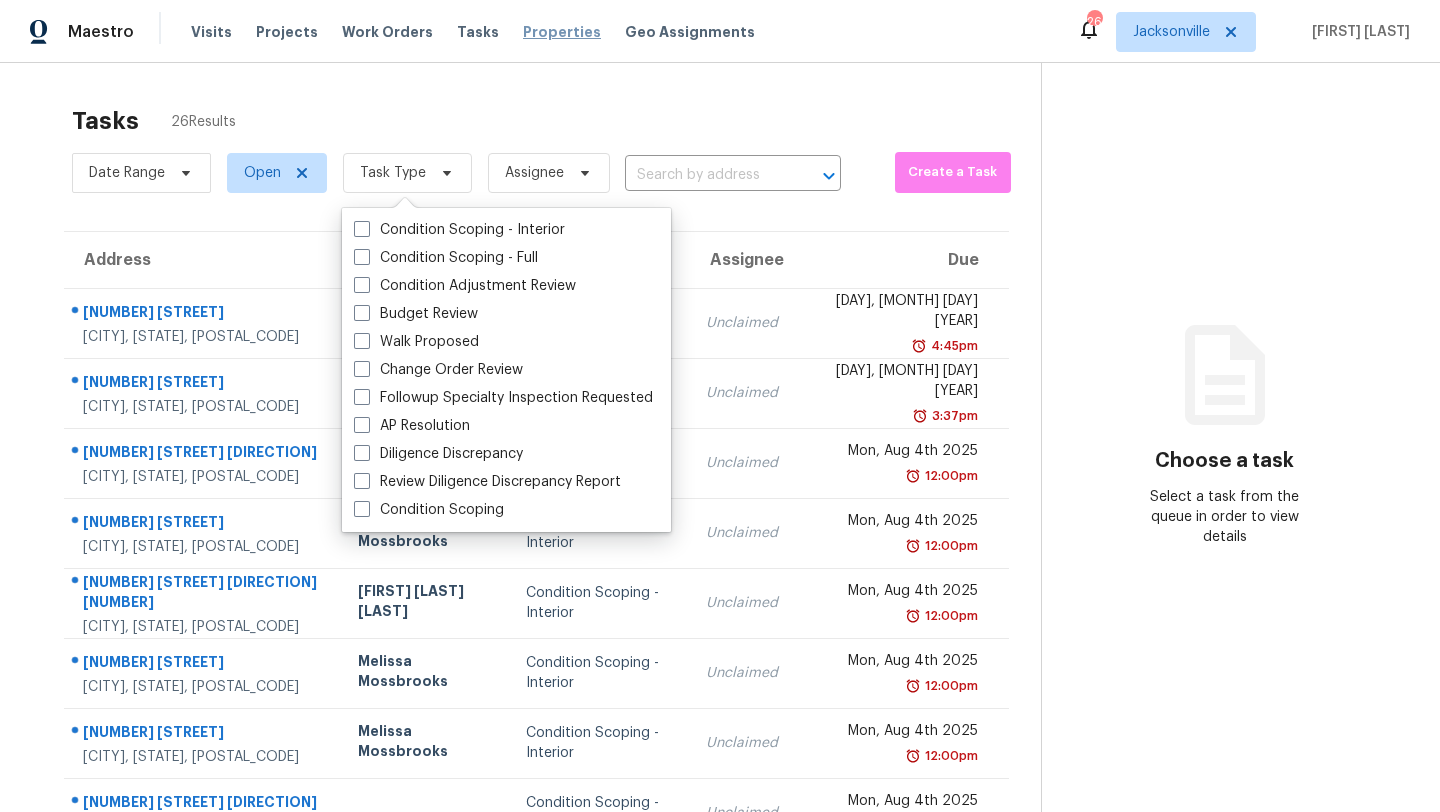 click on "Properties" at bounding box center (562, 32) 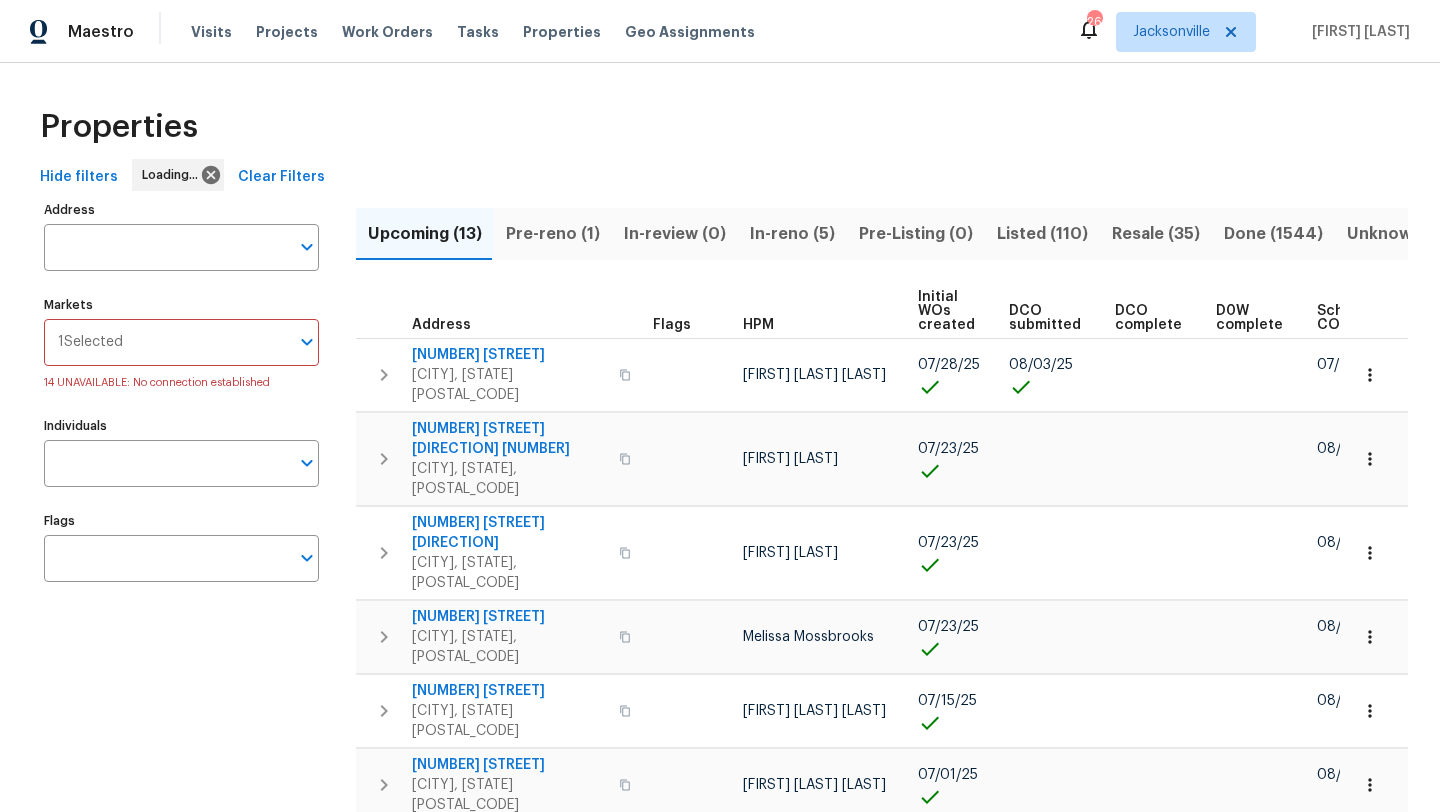 click on "In-reno (5)" at bounding box center [792, 234] 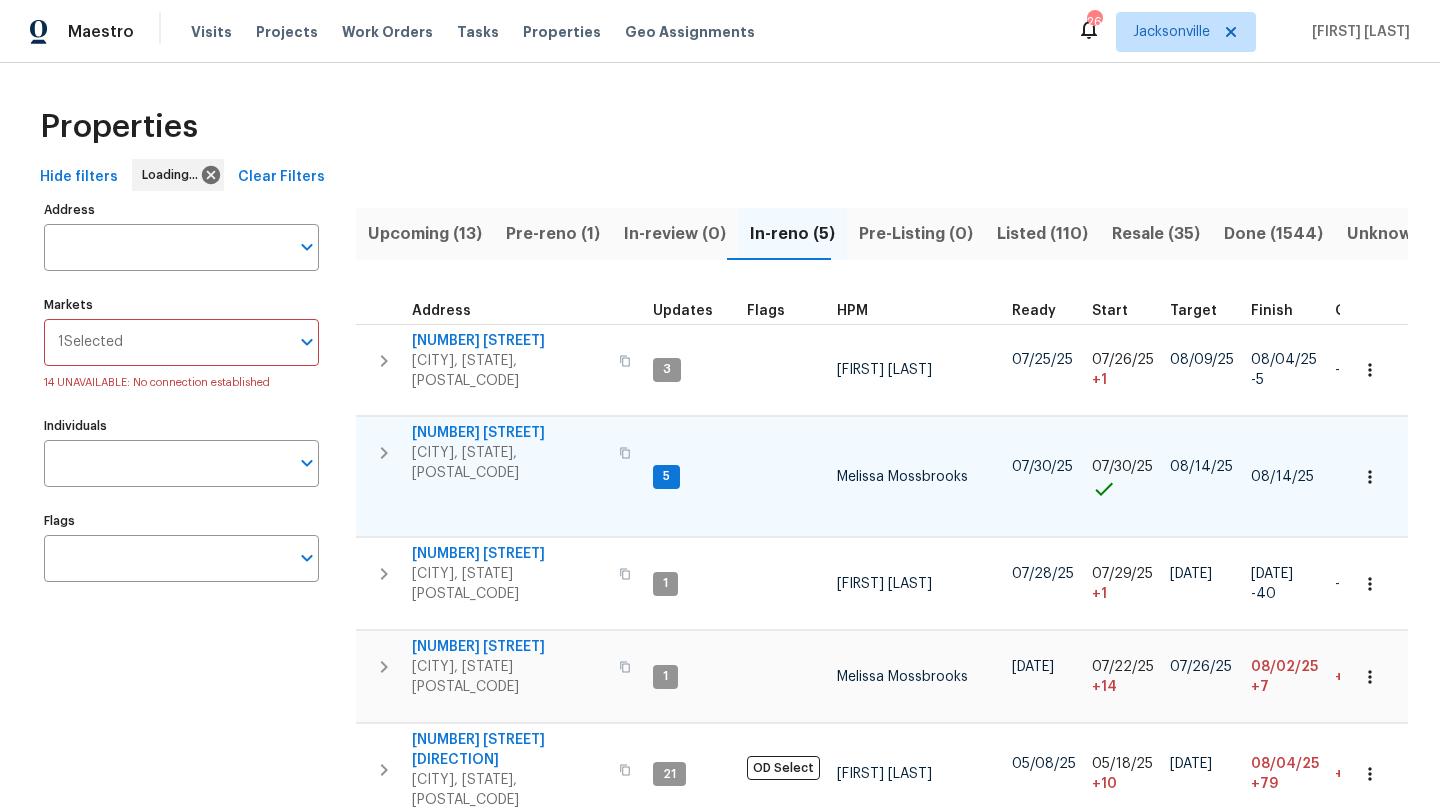 click on "11563 Oak Meadow Ln" at bounding box center [509, 433] 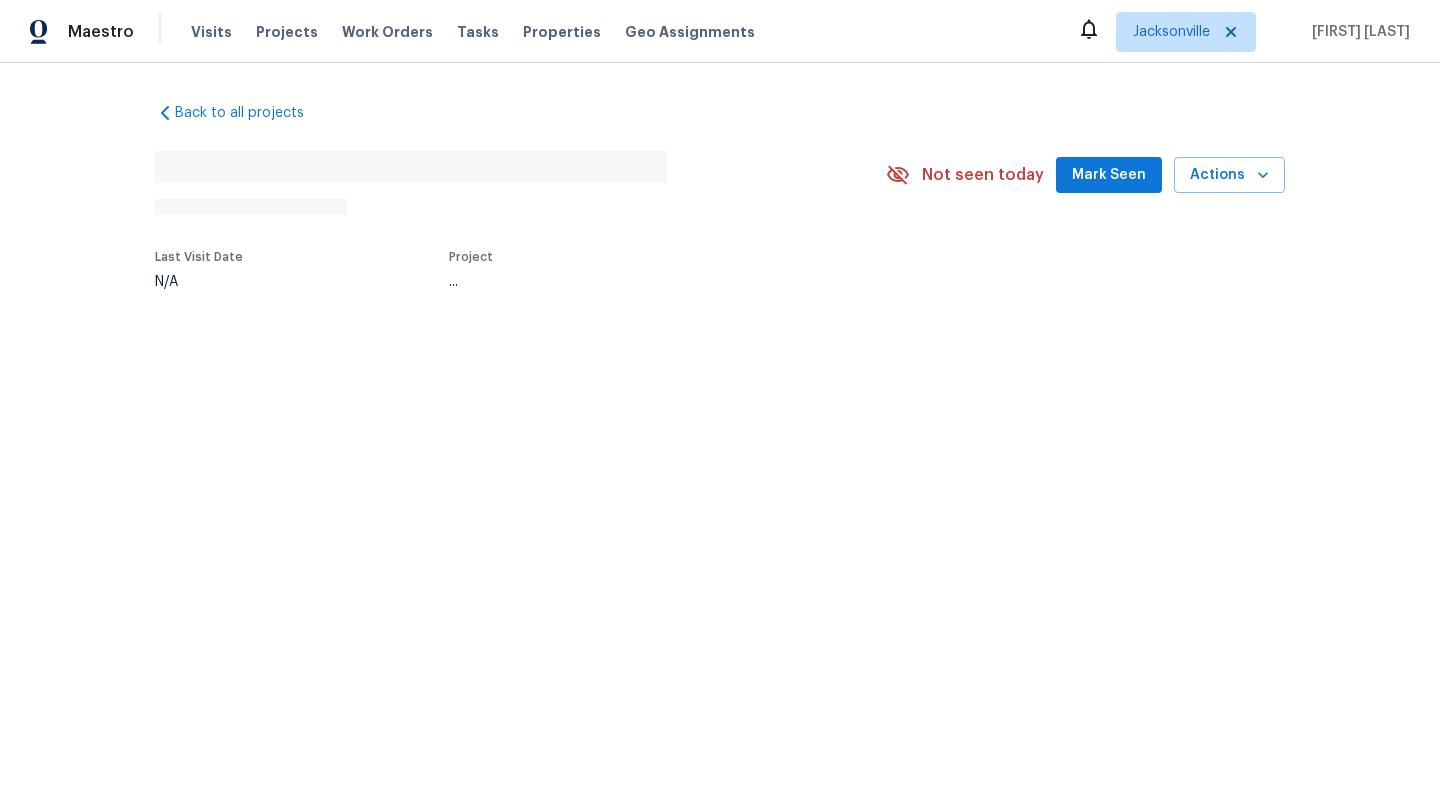 scroll, scrollTop: 0, scrollLeft: 0, axis: both 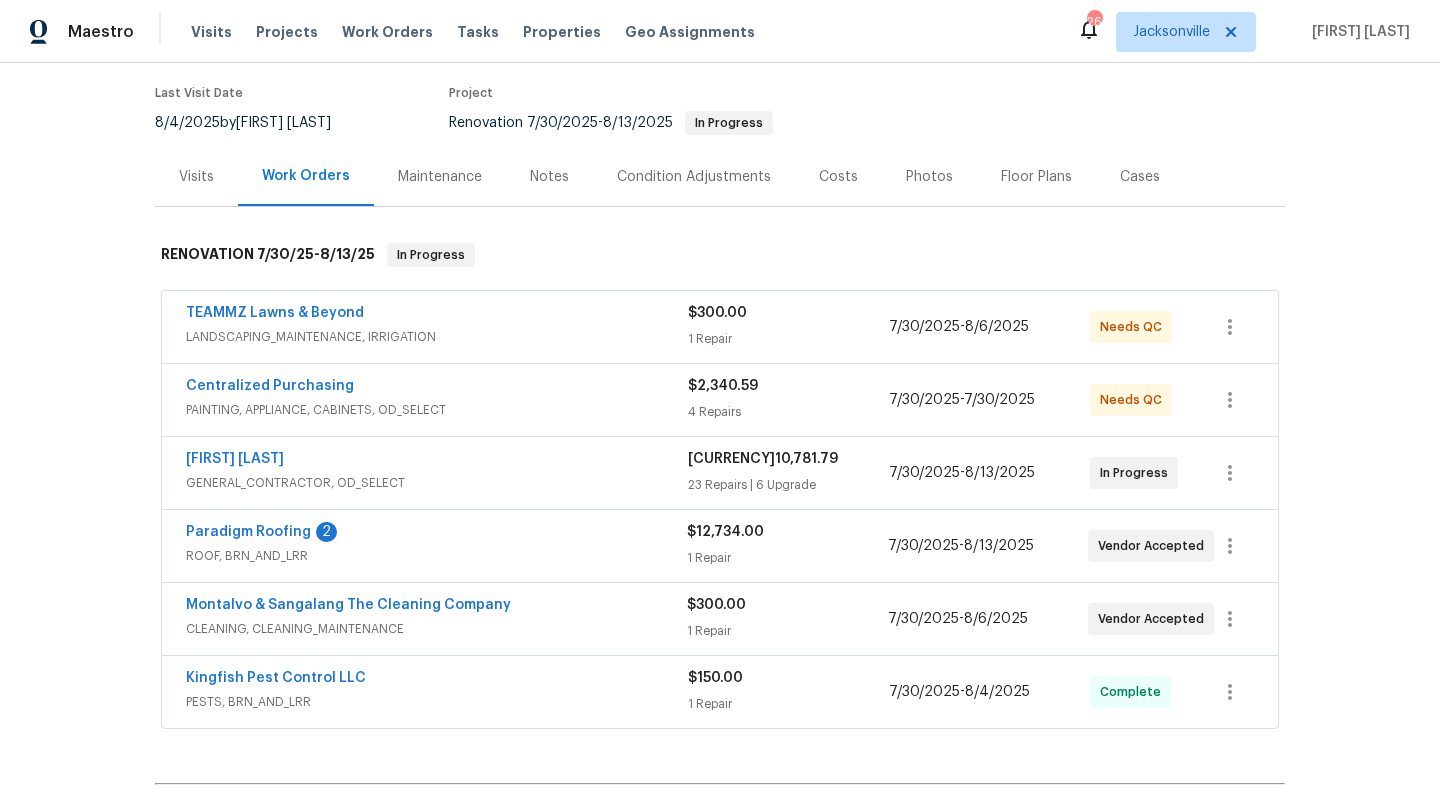 click on "Notes" at bounding box center [549, 177] 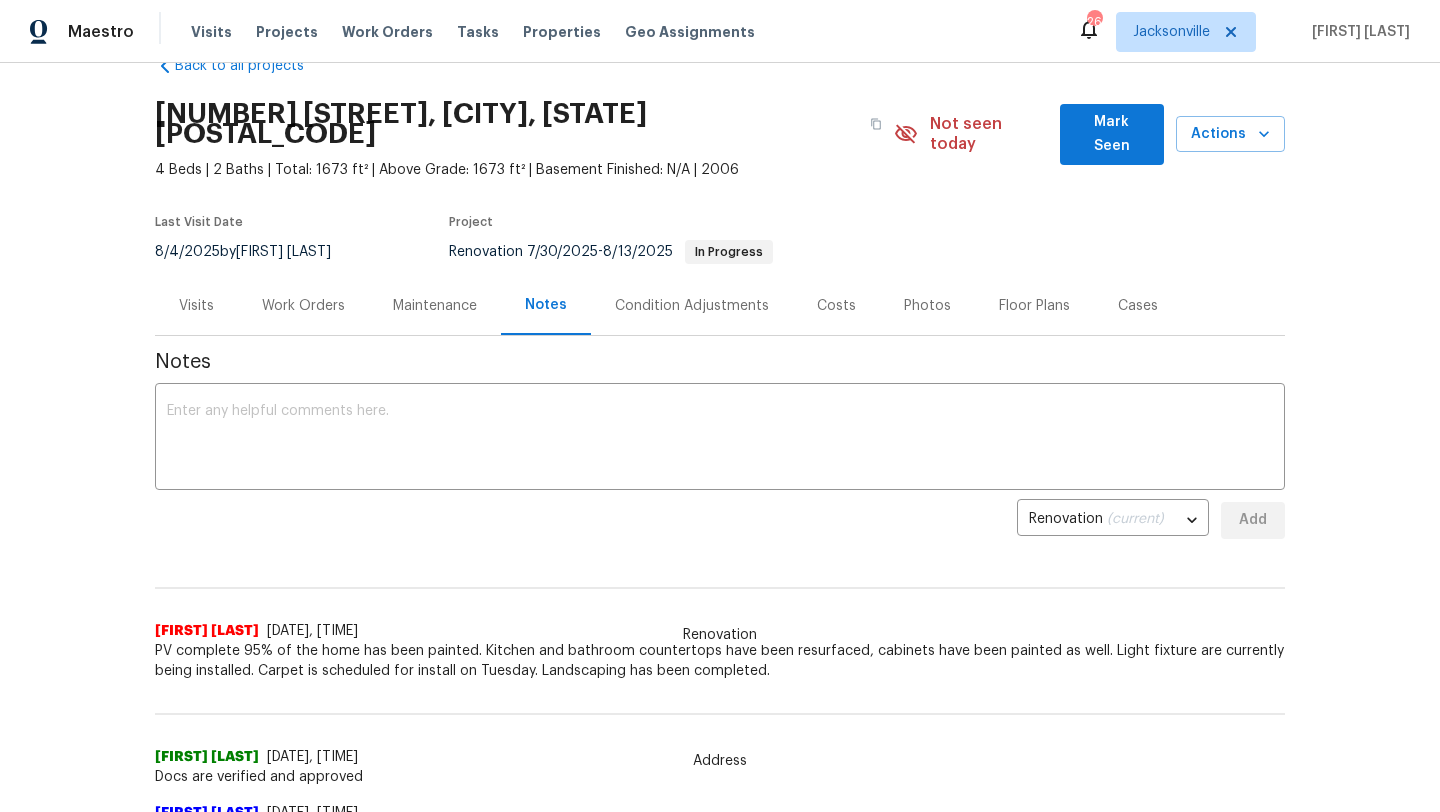 scroll, scrollTop: 51, scrollLeft: 0, axis: vertical 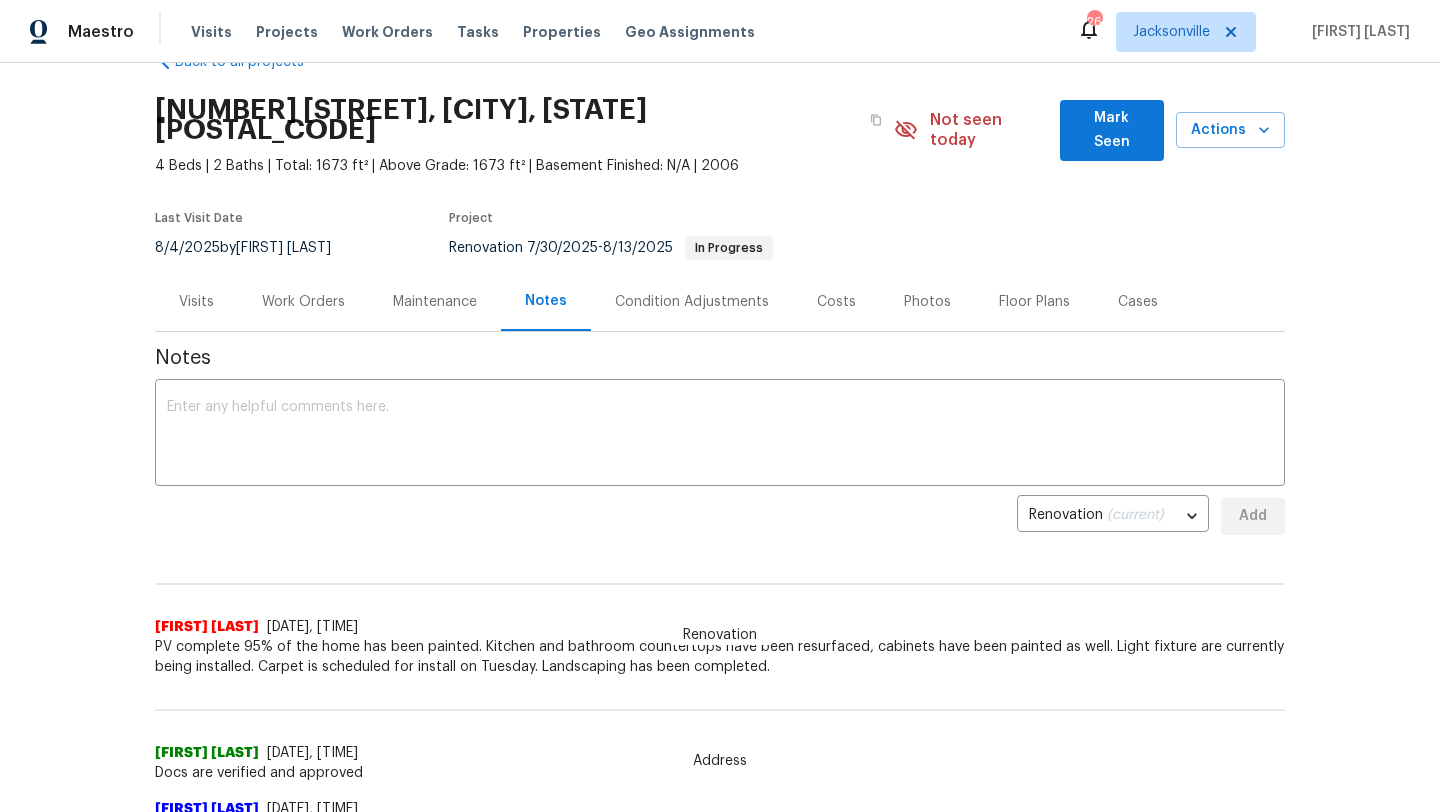 click on "Work Orders" at bounding box center (303, 302) 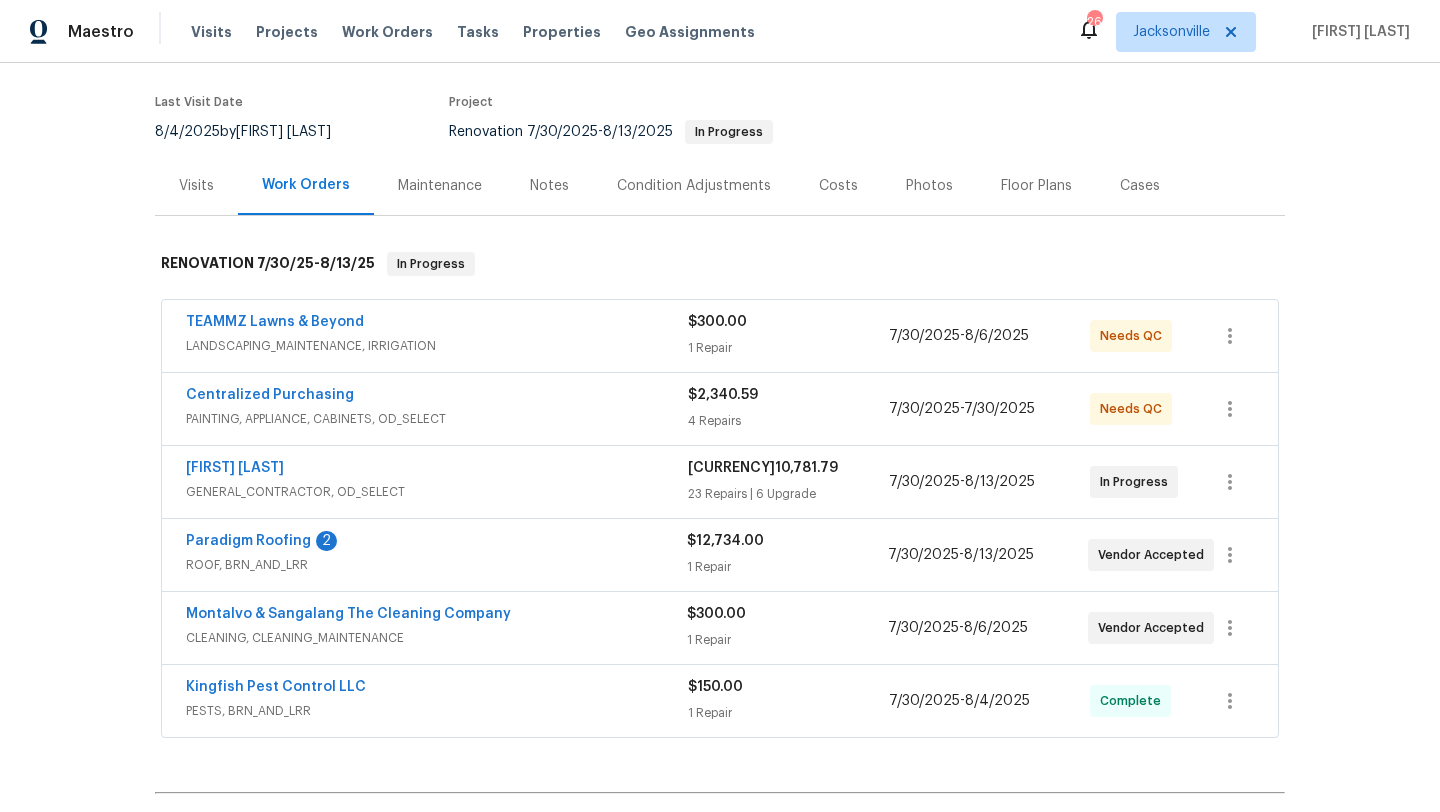 scroll, scrollTop: 171, scrollLeft: 0, axis: vertical 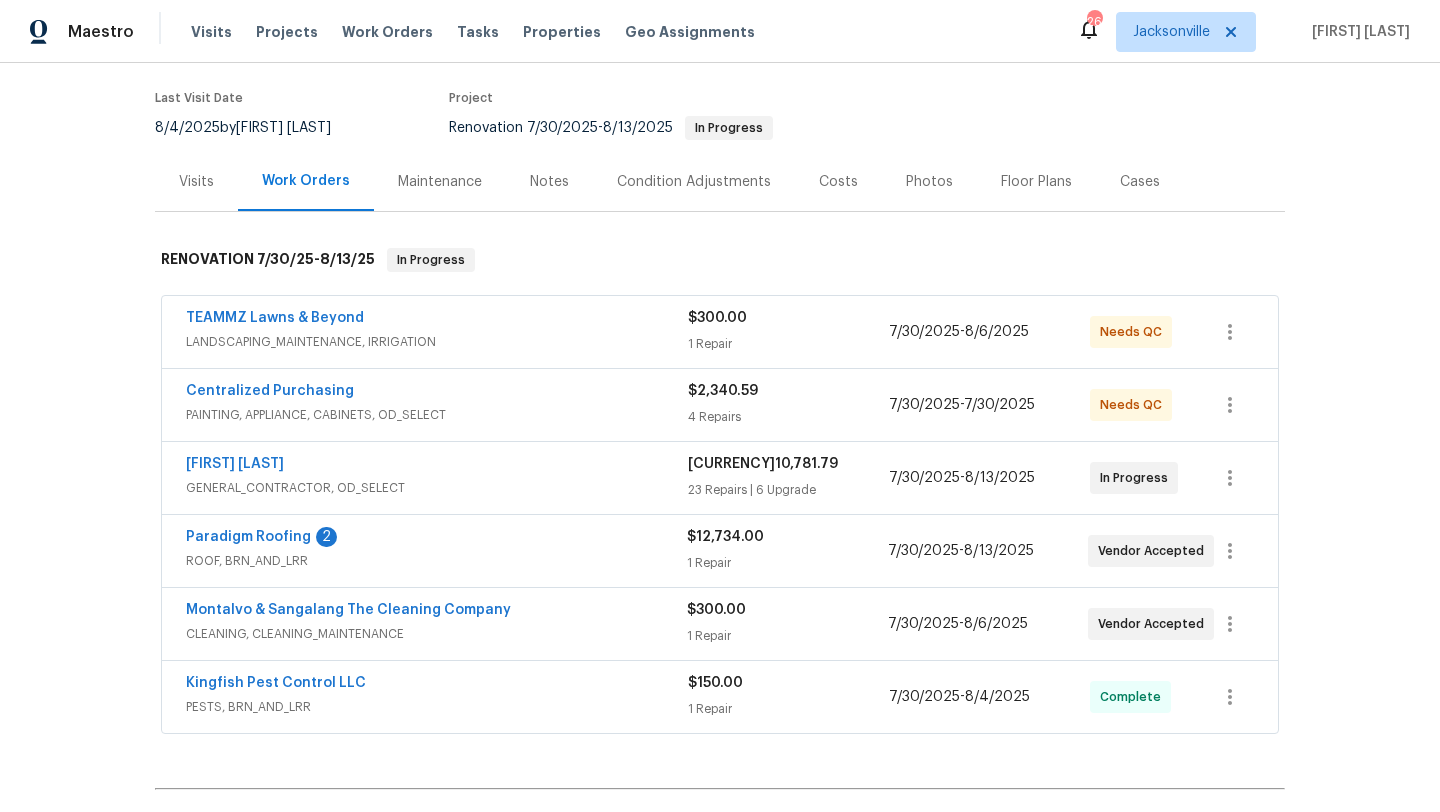 click on "Visits" at bounding box center (196, 181) 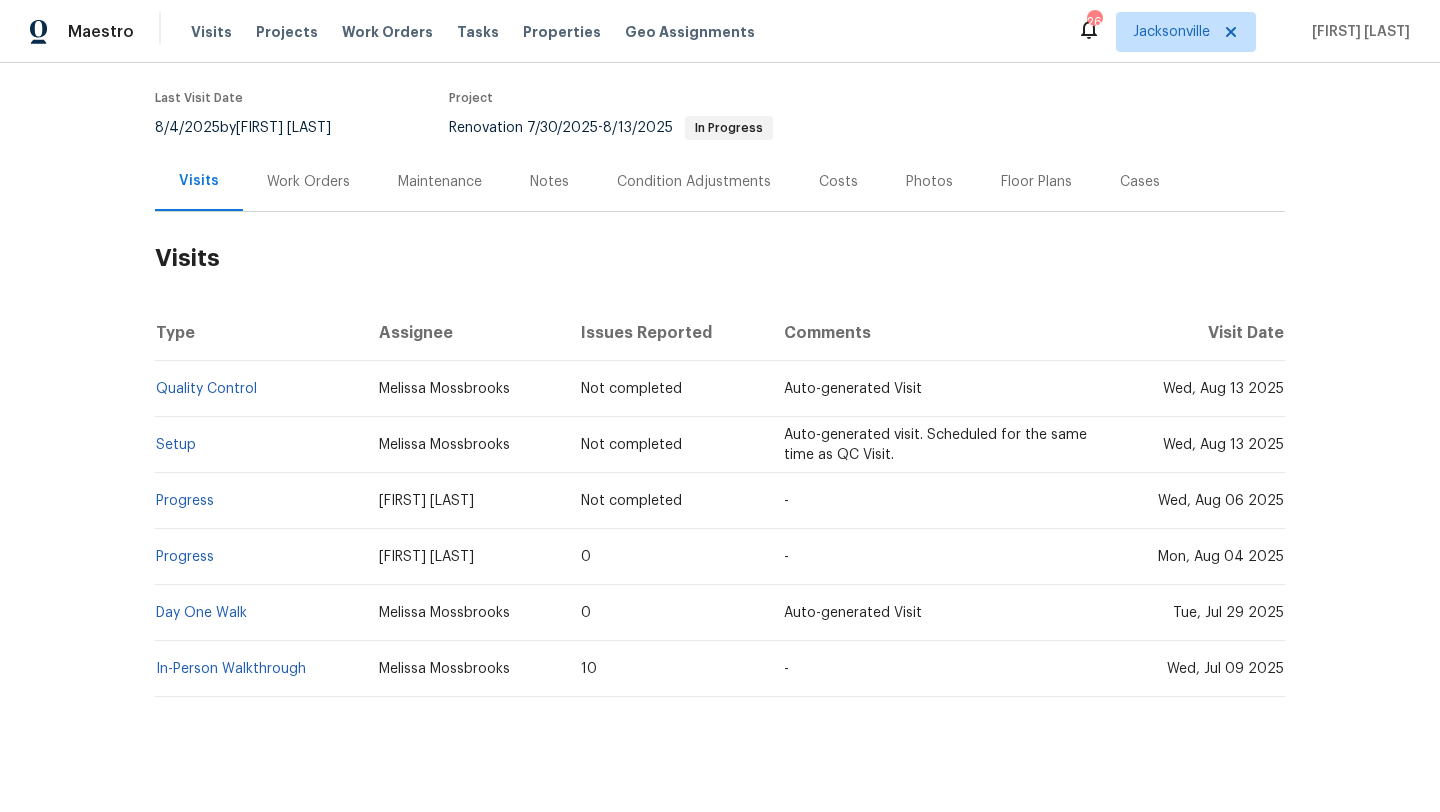 click on "Work Orders" at bounding box center (308, 182) 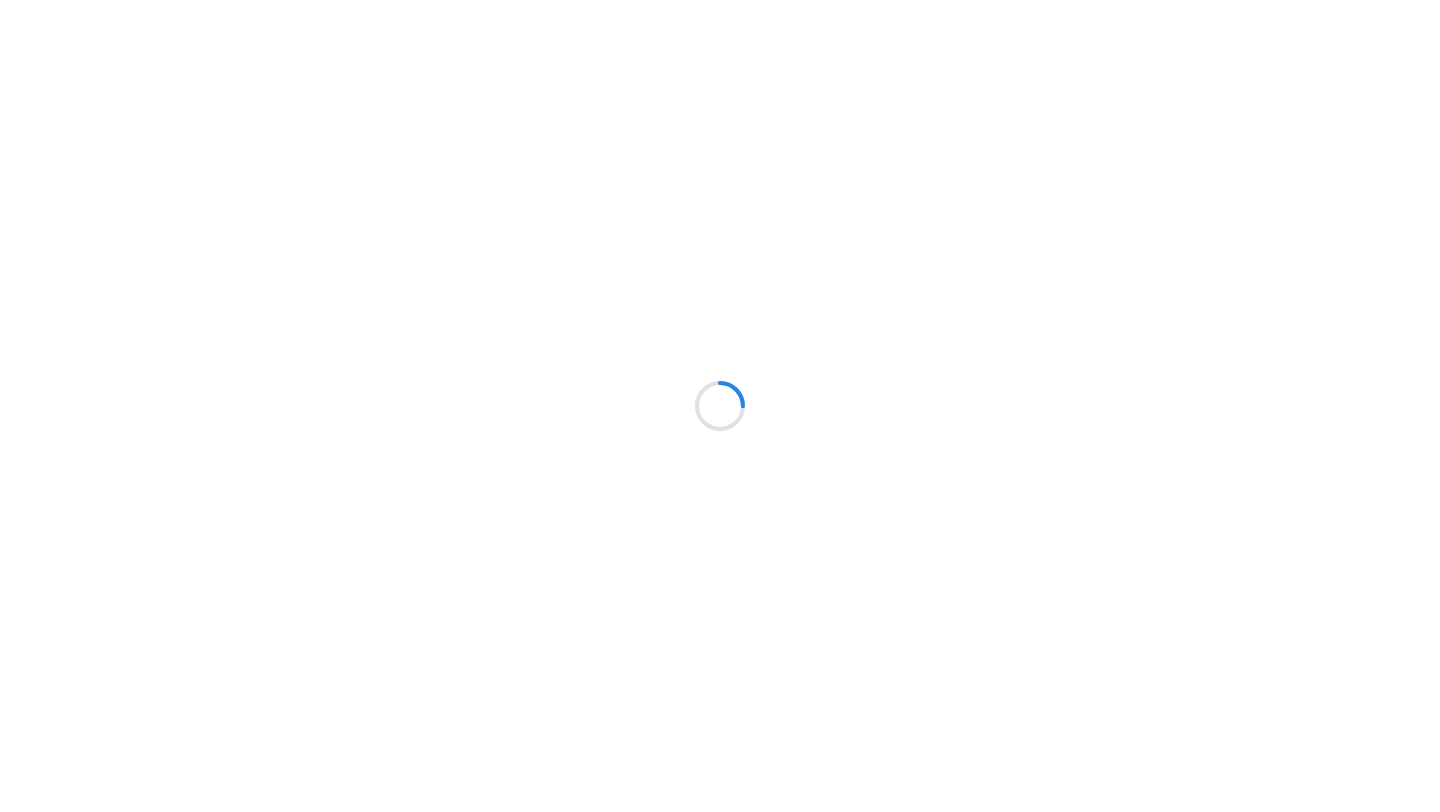 scroll, scrollTop: 0, scrollLeft: 0, axis: both 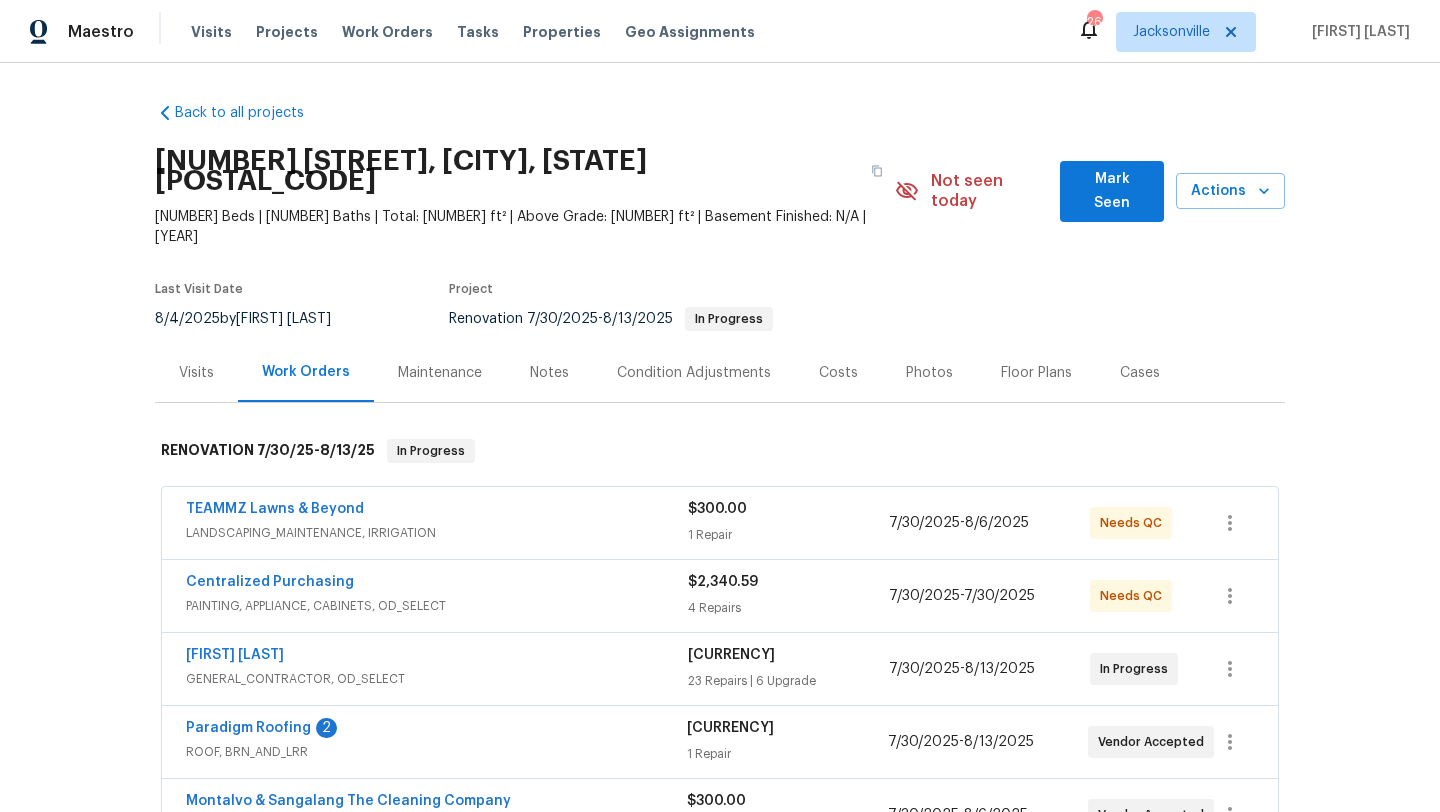 click on "Notes" at bounding box center [549, 373] 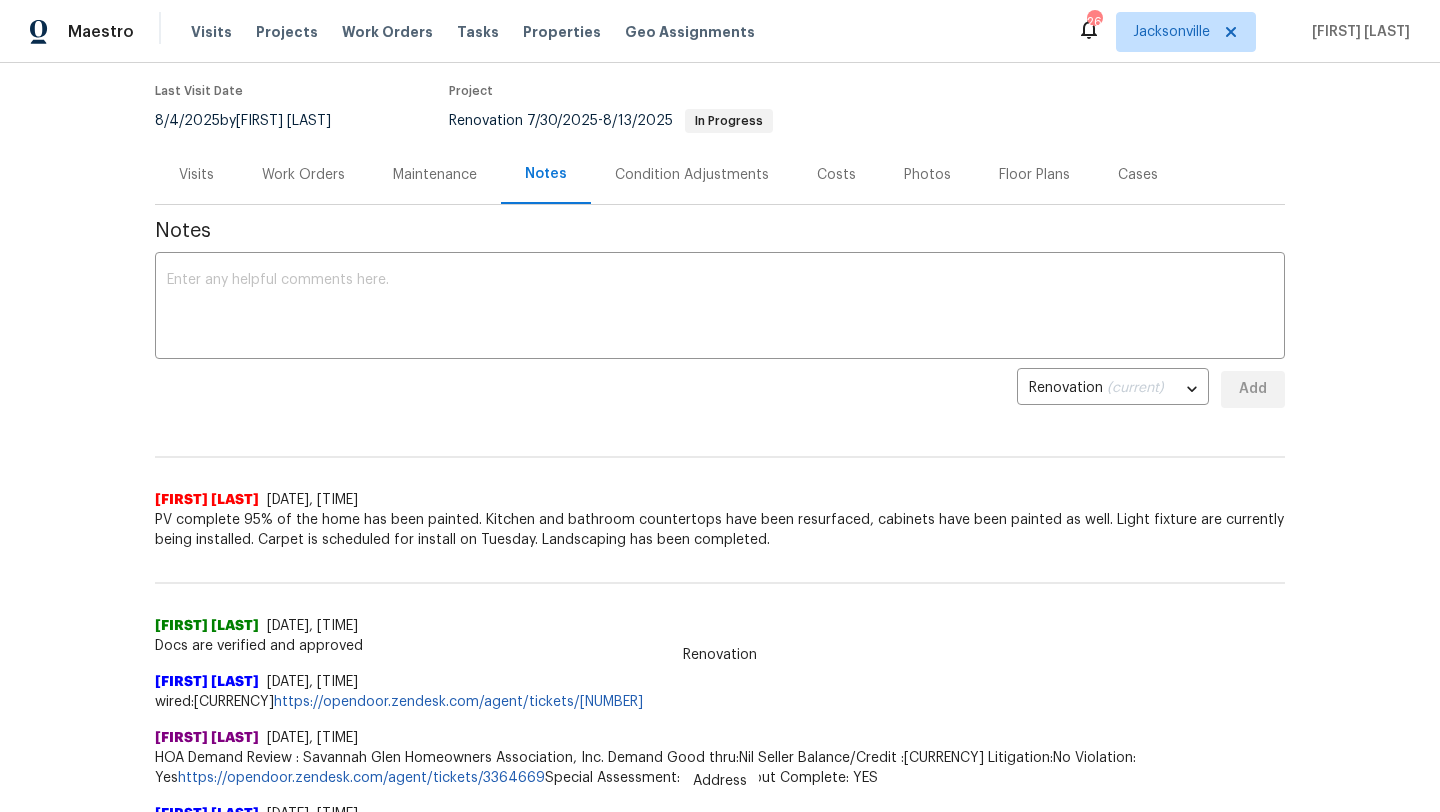 scroll, scrollTop: 199, scrollLeft: 0, axis: vertical 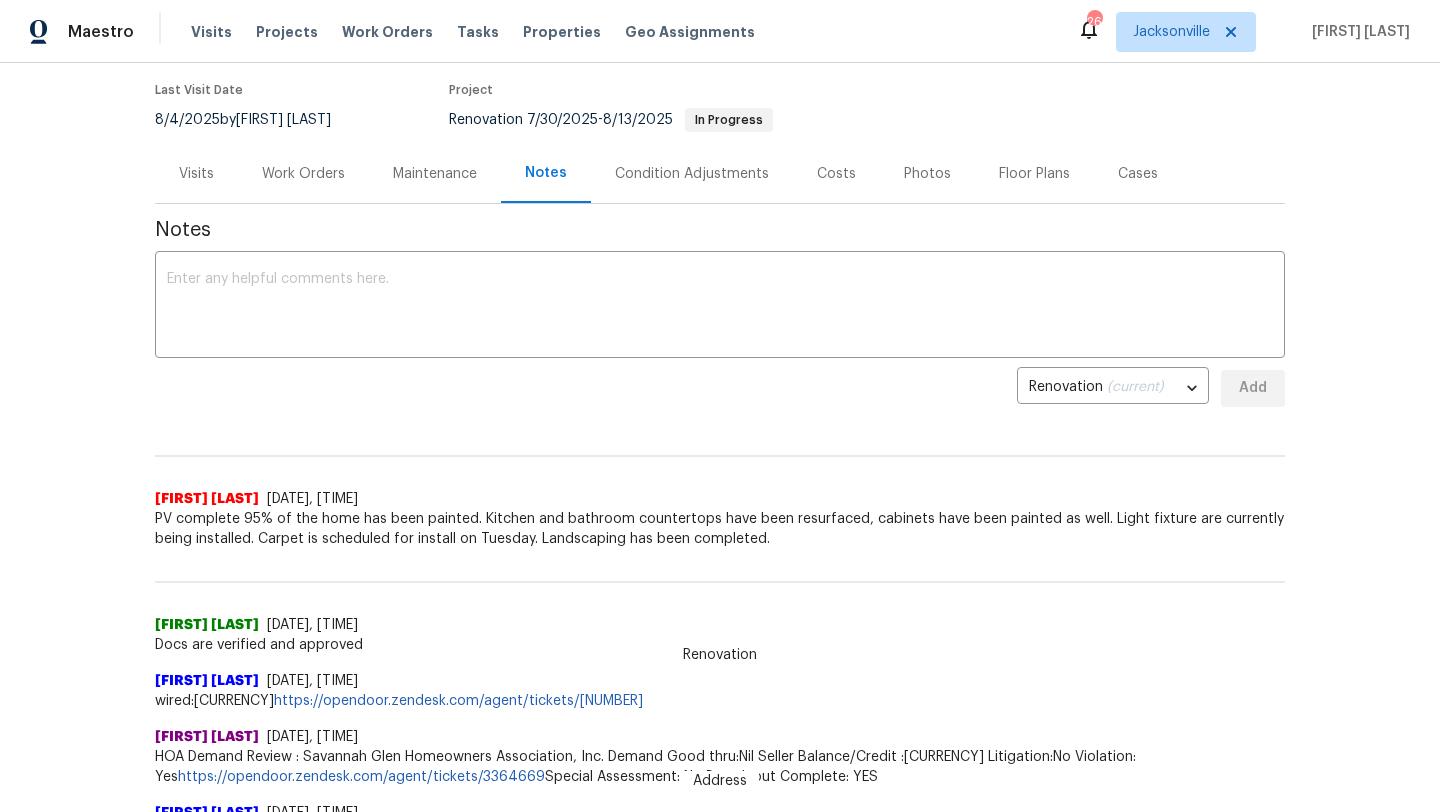 click on "Work Orders" at bounding box center [303, 173] 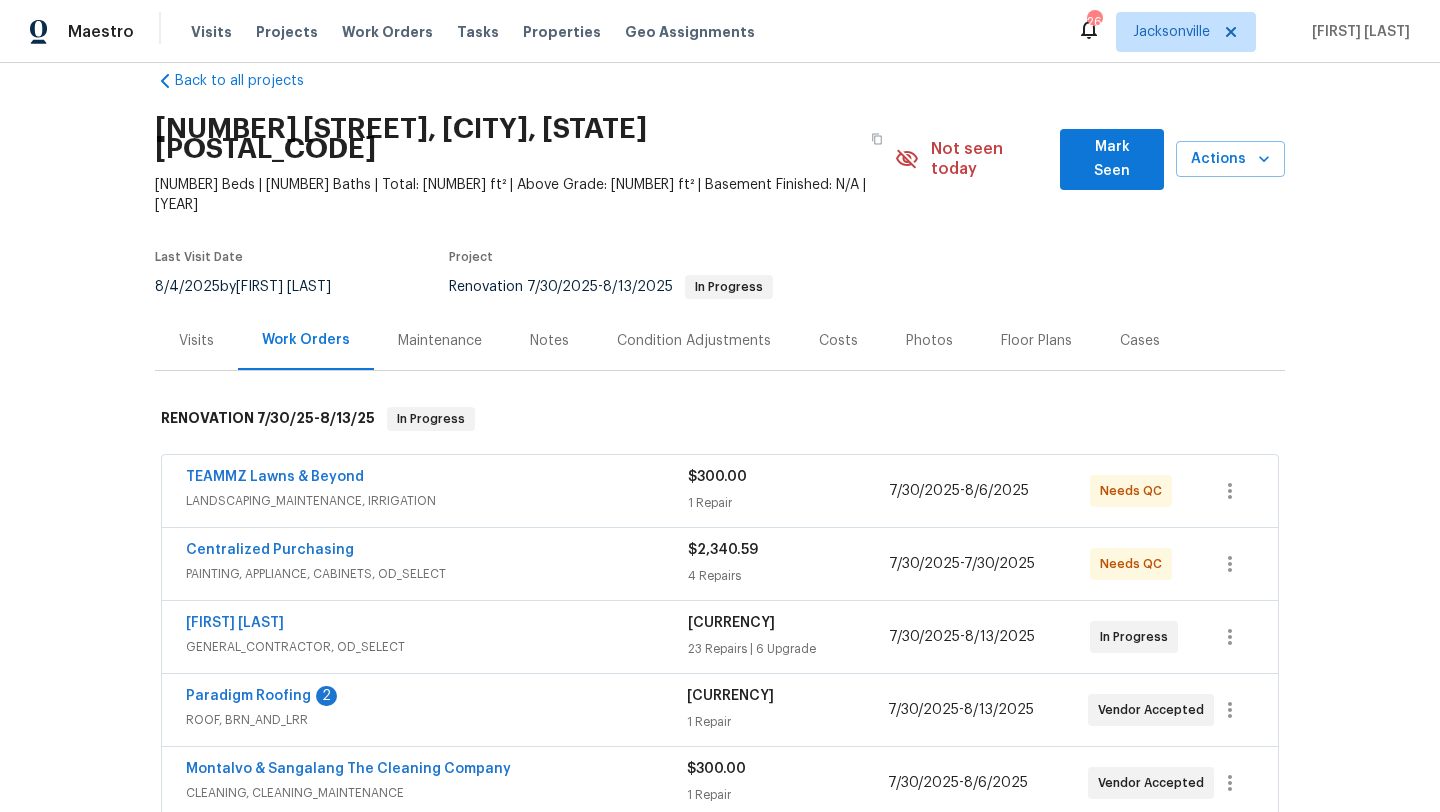 scroll, scrollTop: 0, scrollLeft: 0, axis: both 